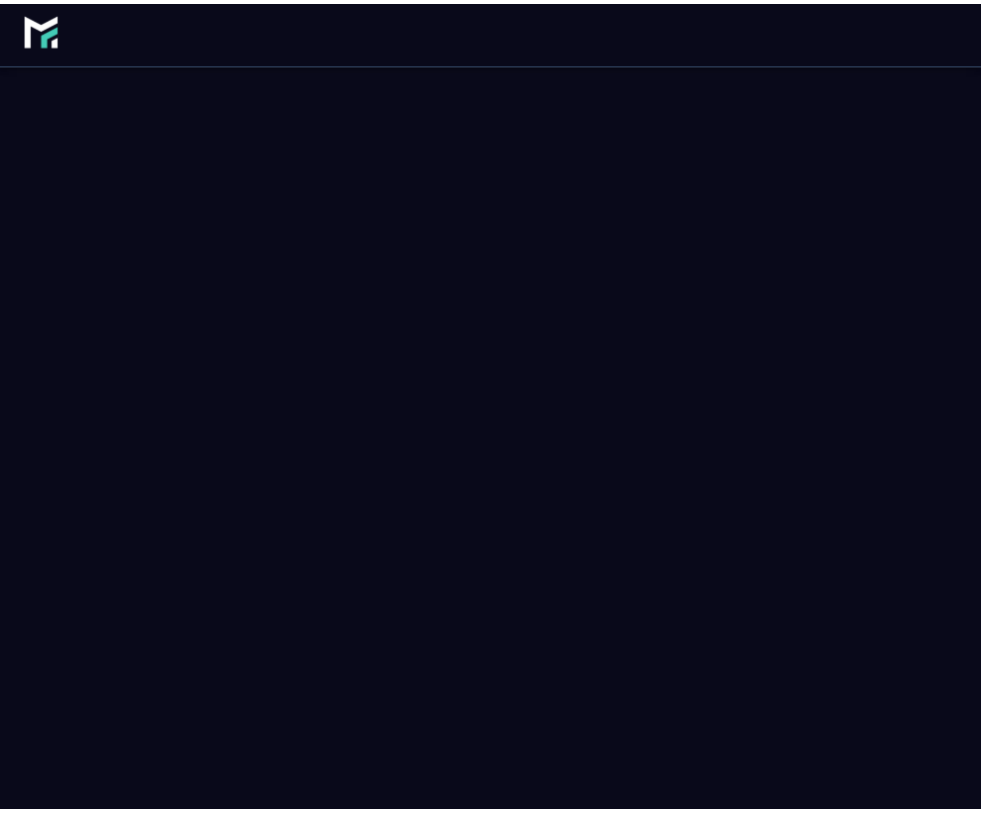 scroll, scrollTop: 0, scrollLeft: 0, axis: both 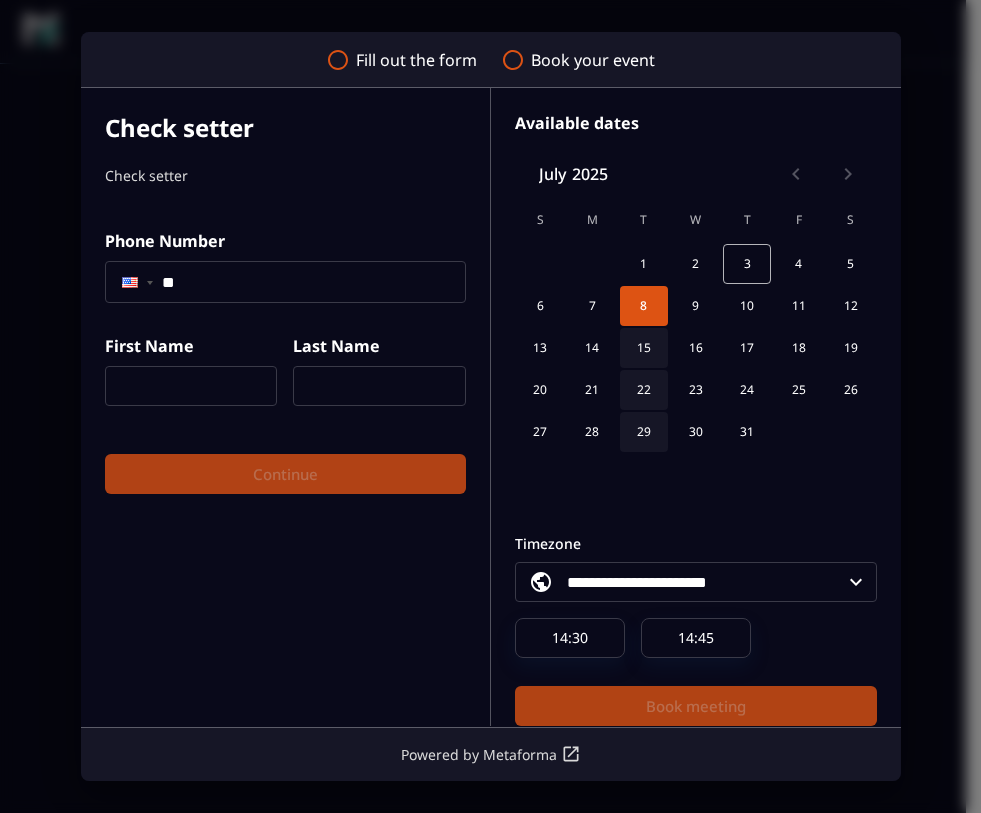 click at bounding box center (130, 282) 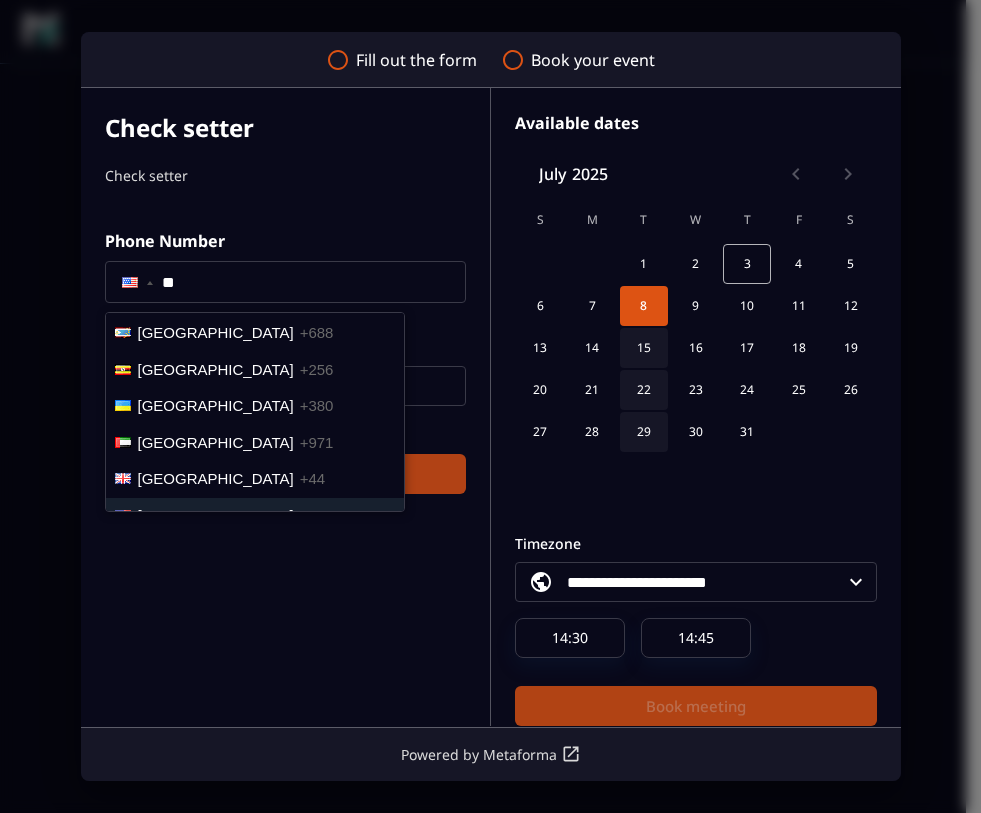 scroll, scrollTop: 2219, scrollLeft: 0, axis: vertical 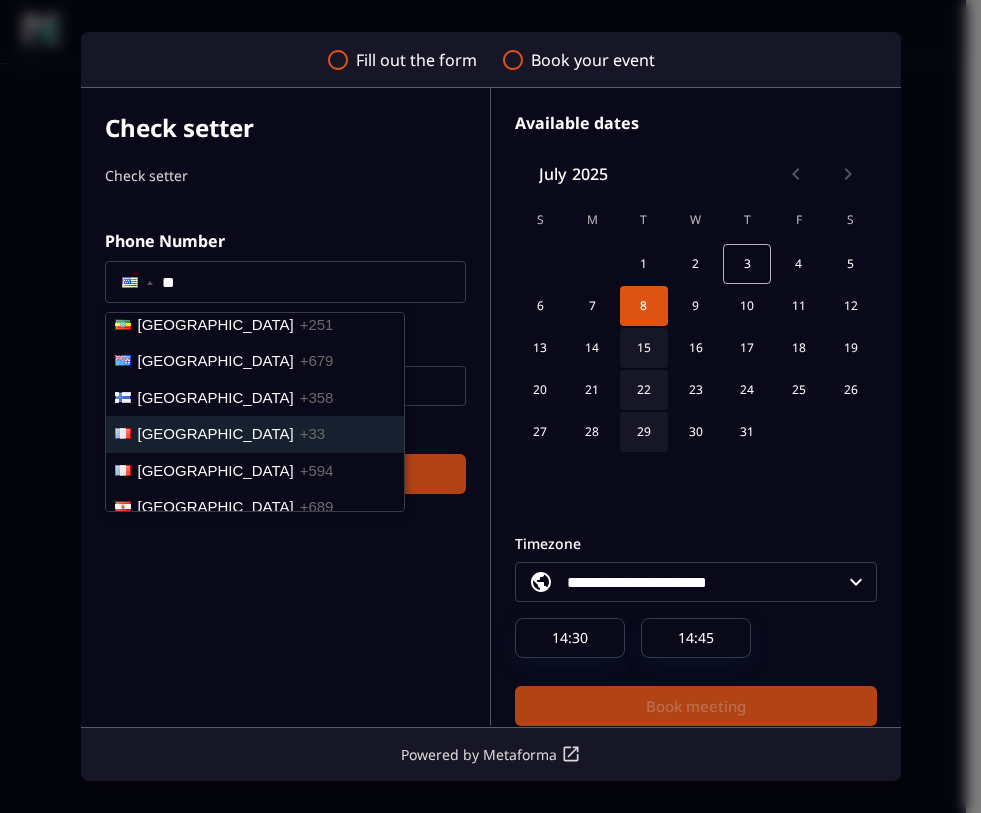 click on "[GEOGRAPHIC_DATA]" at bounding box center (216, 433) 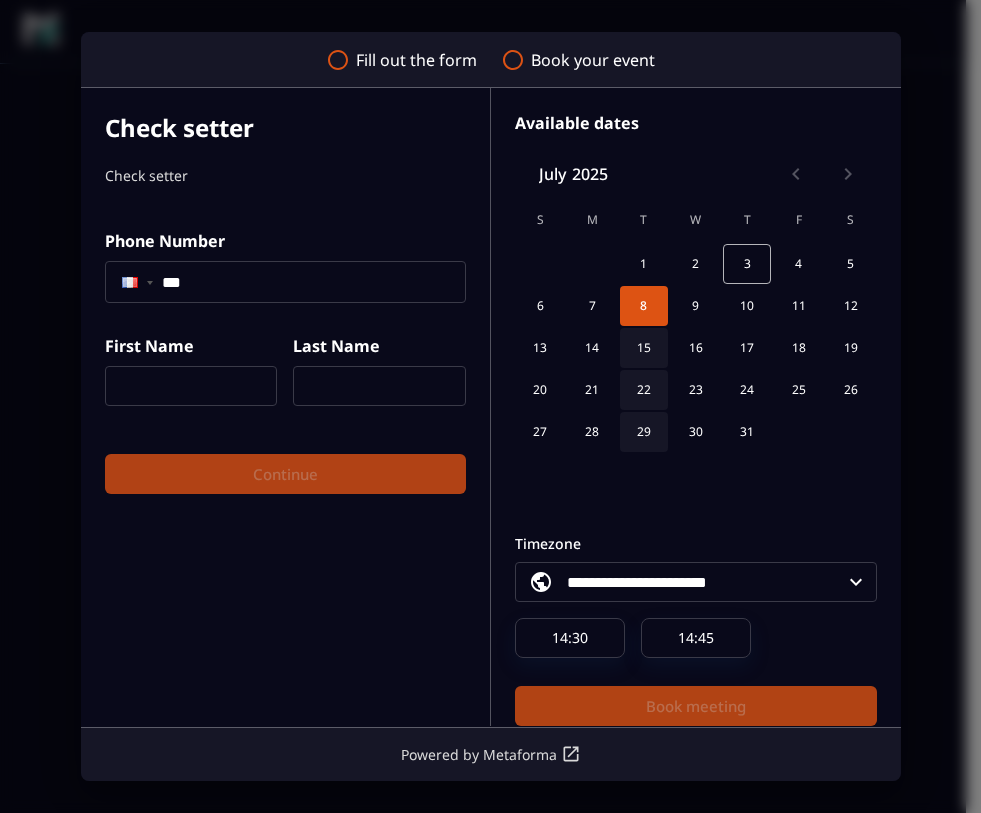 click on "***" 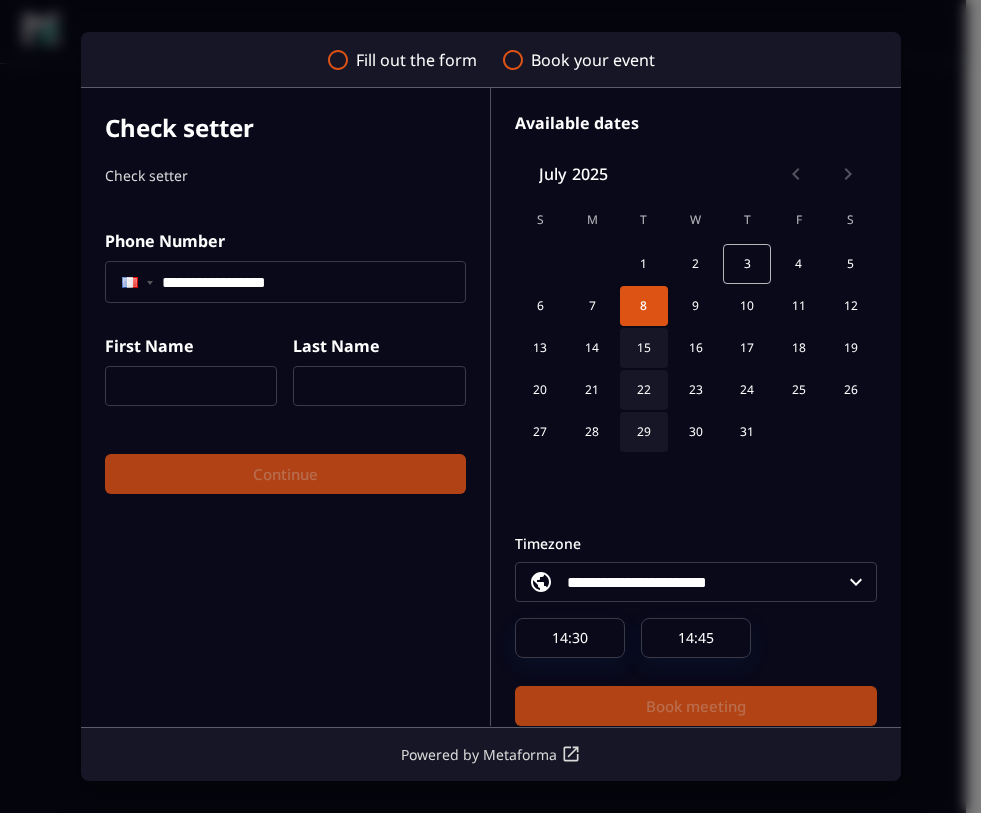 type on "**********" 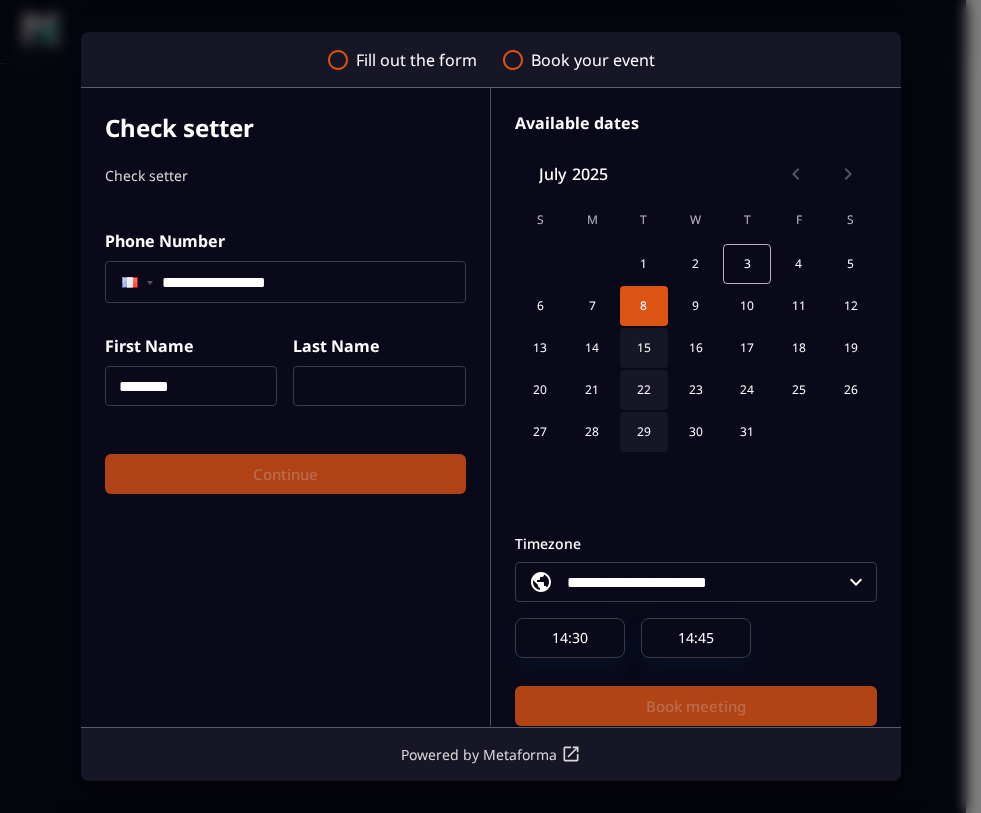 click at bounding box center (379, 386) 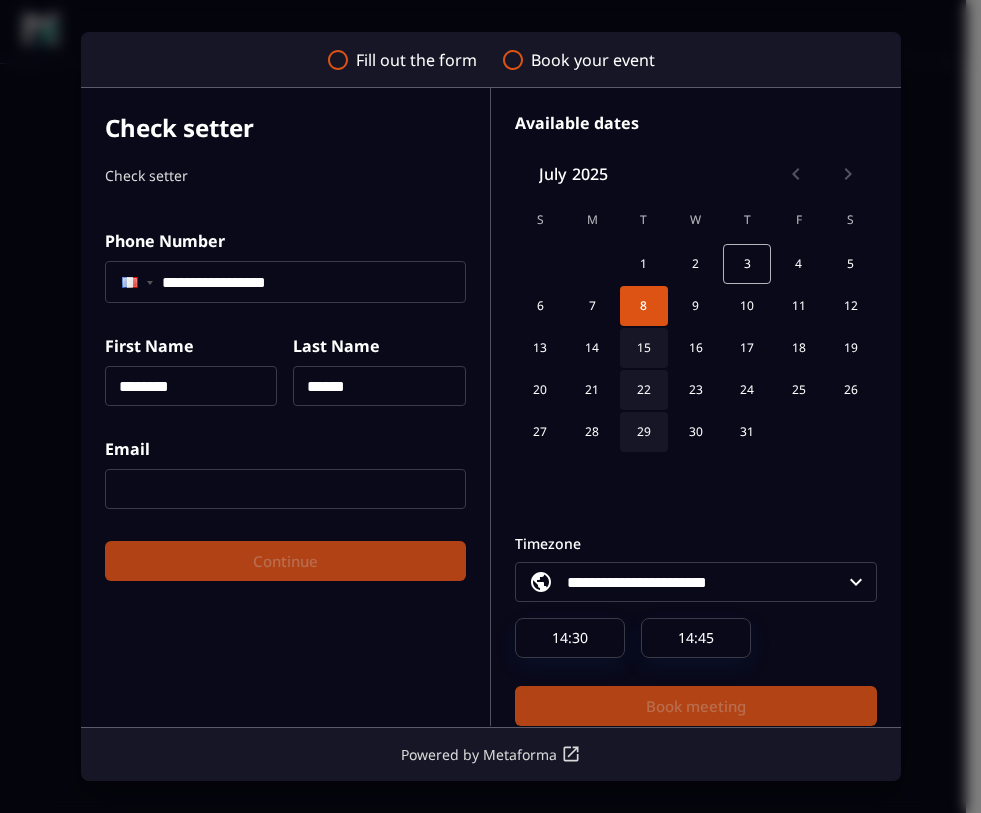 click at bounding box center [285, 489] 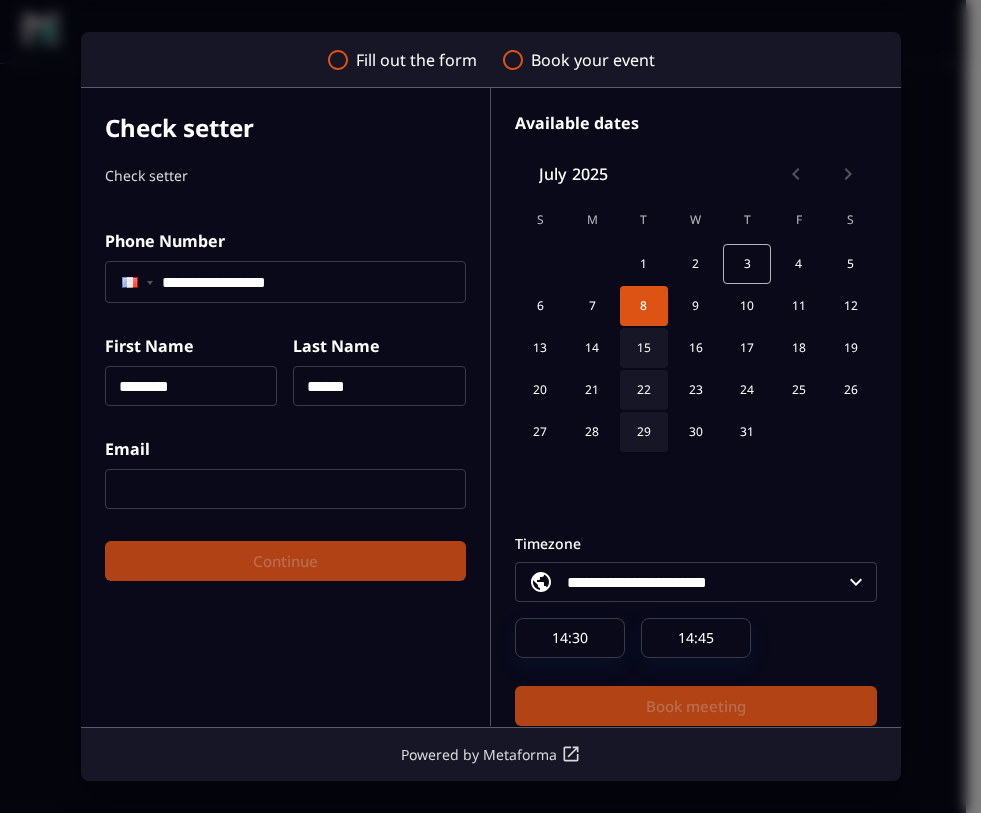 type on "**********" 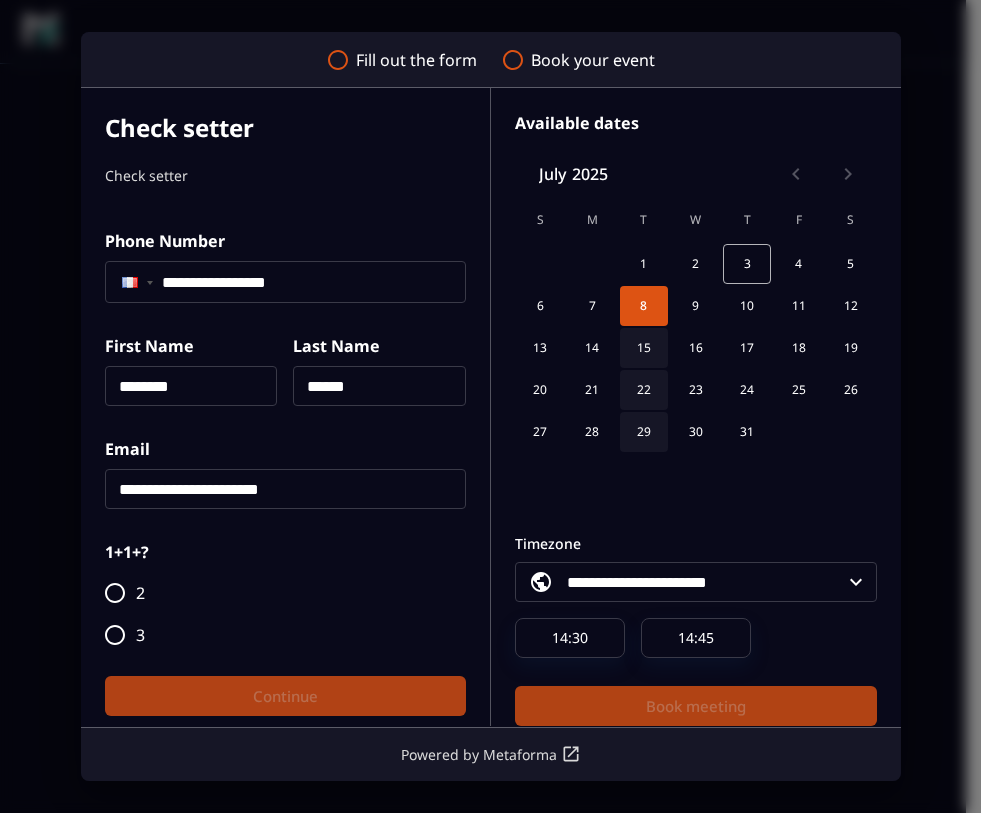 scroll, scrollTop: 30, scrollLeft: 0, axis: vertical 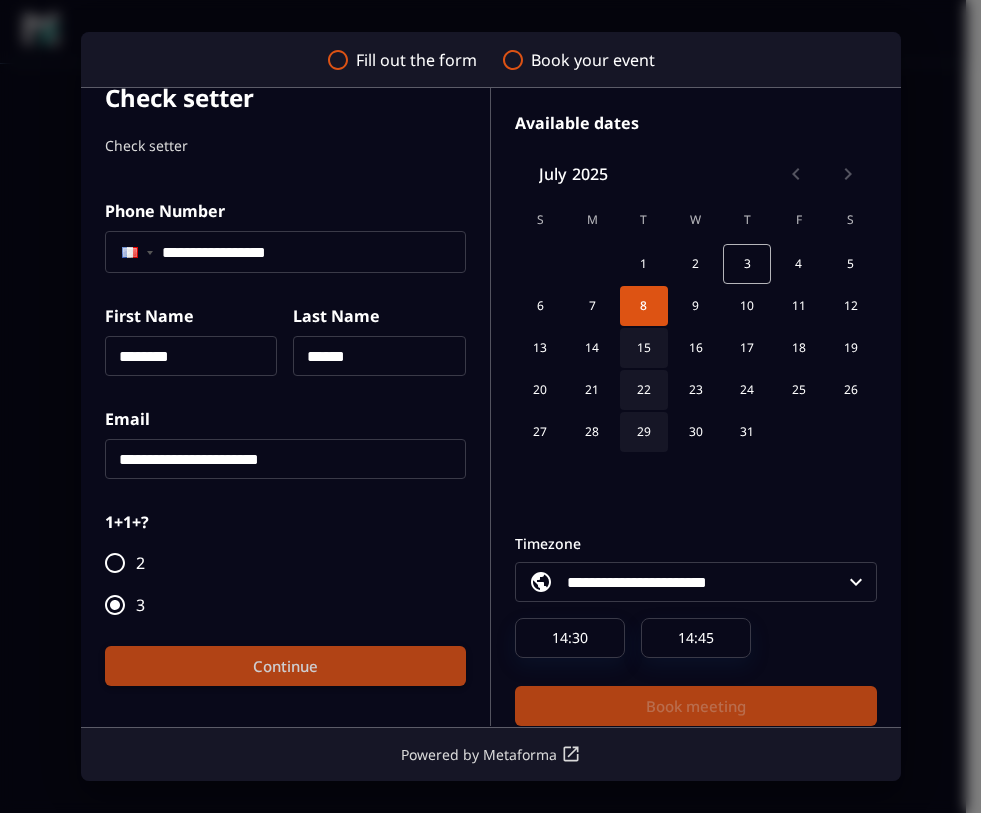 click on "Continue" at bounding box center [285, 666] 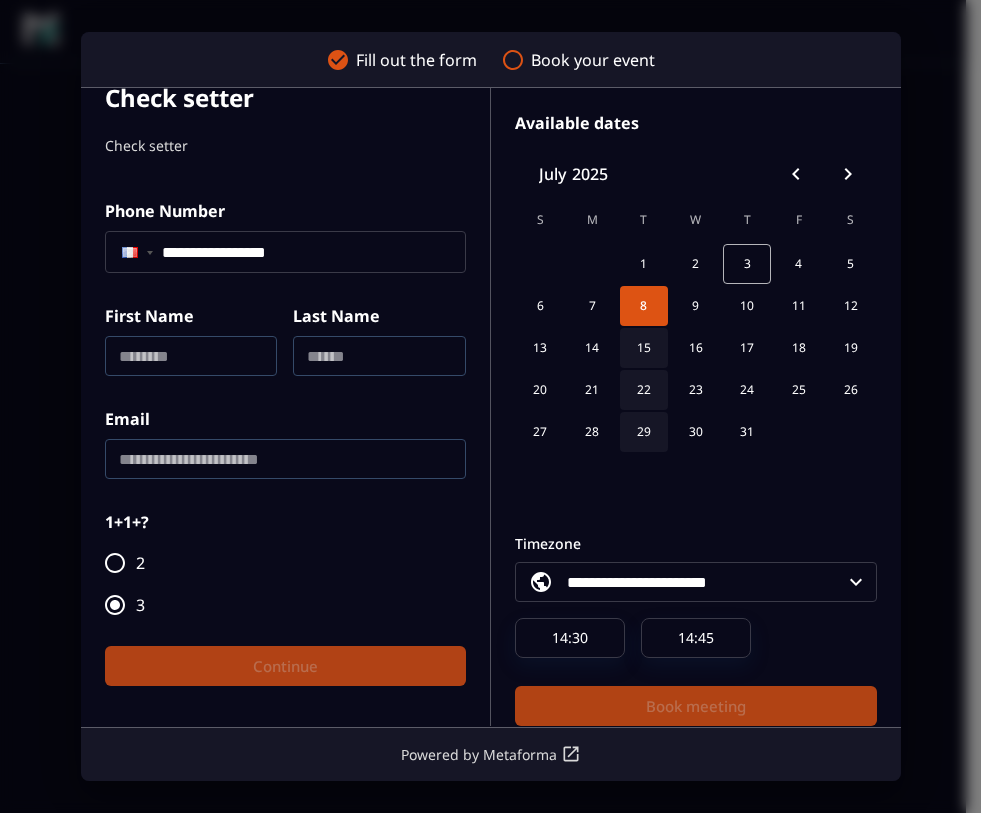 scroll, scrollTop: 40, scrollLeft: 0, axis: vertical 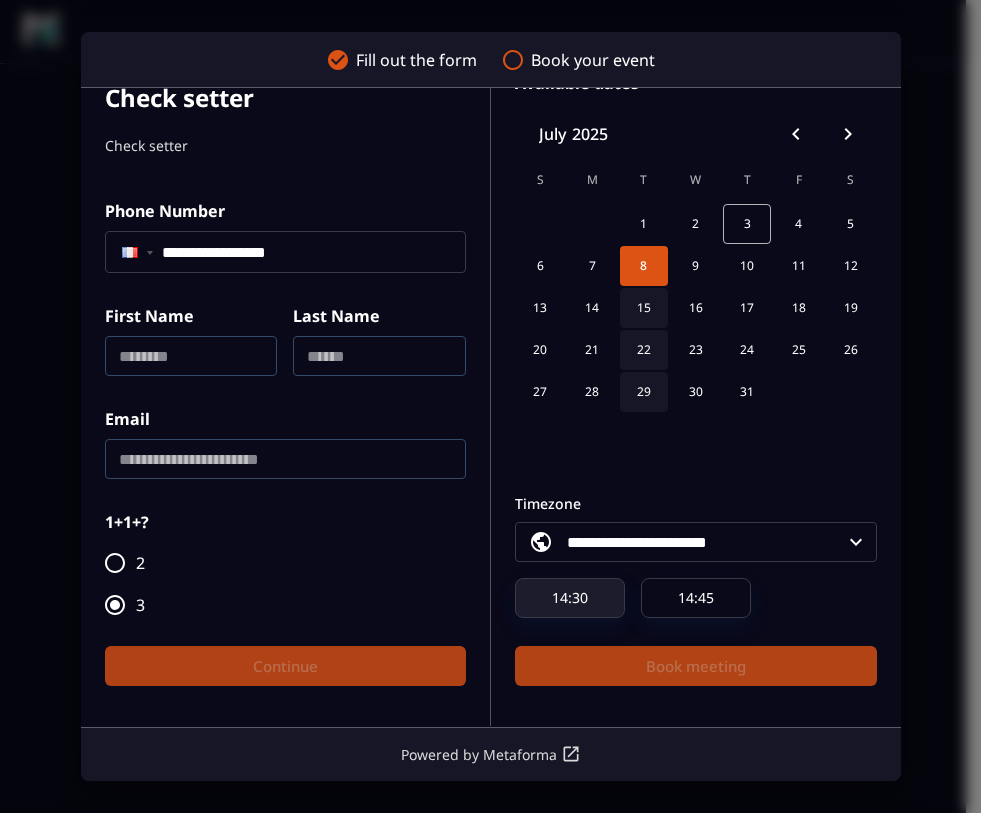 click on "14:30" at bounding box center (570, 598) 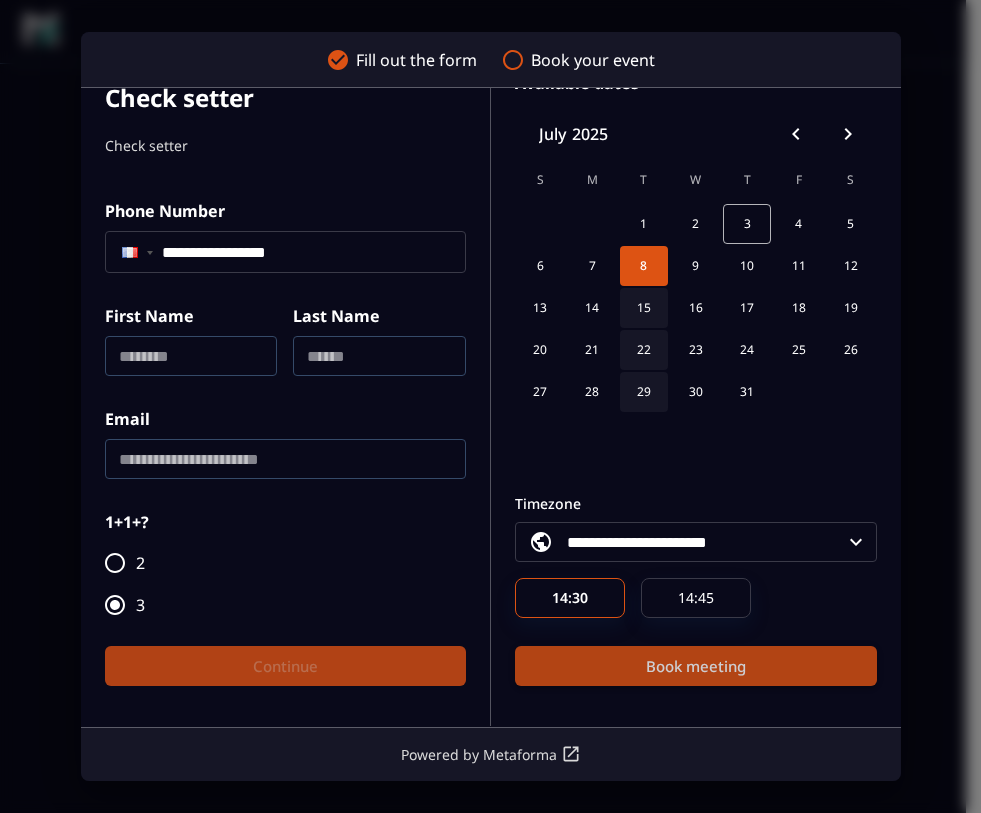 click on "Book meeting" at bounding box center [696, 666] 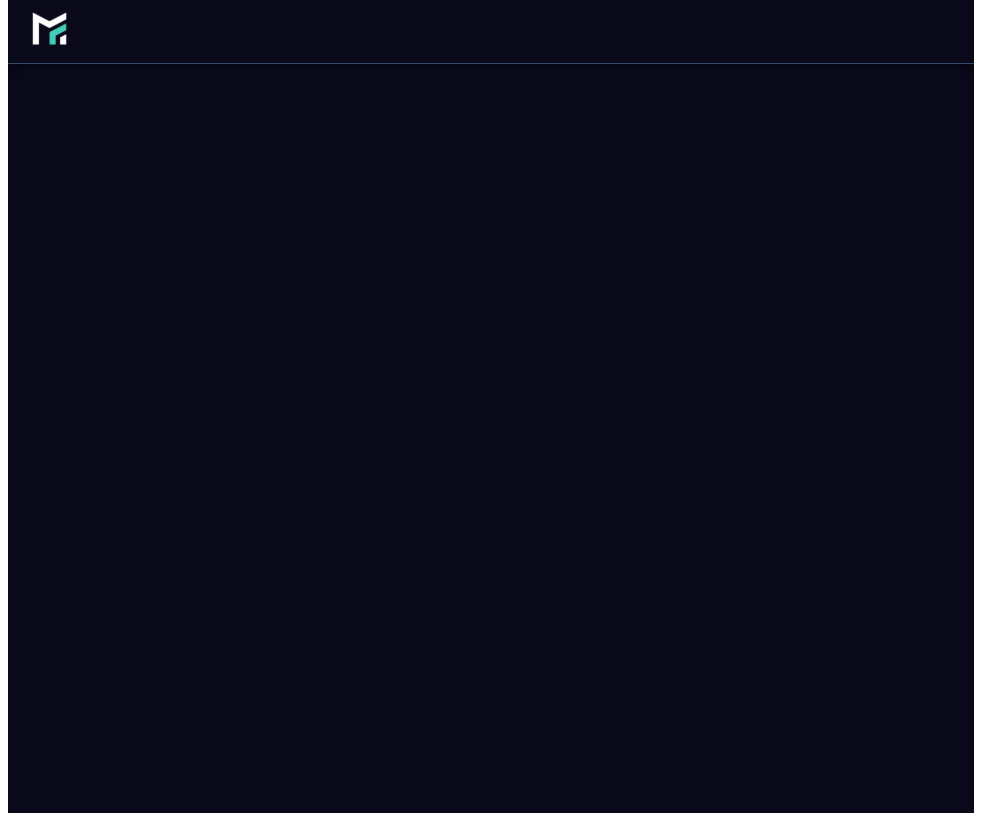 scroll, scrollTop: 0, scrollLeft: 0, axis: both 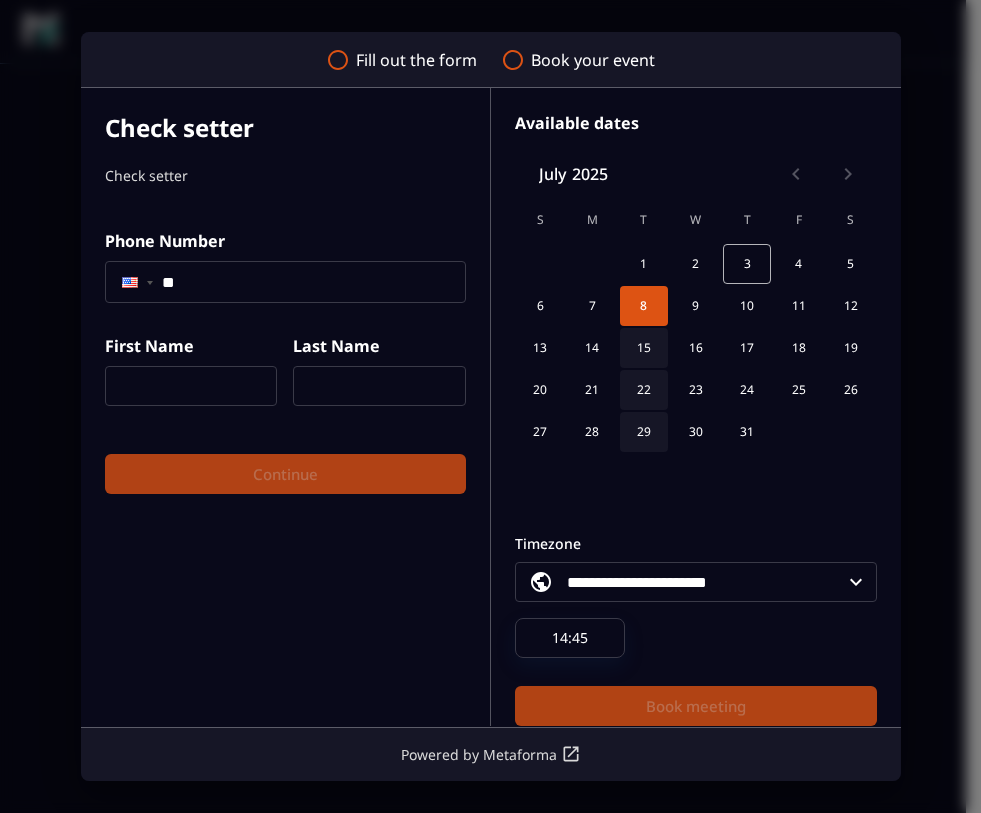 click at bounding box center [130, 282] 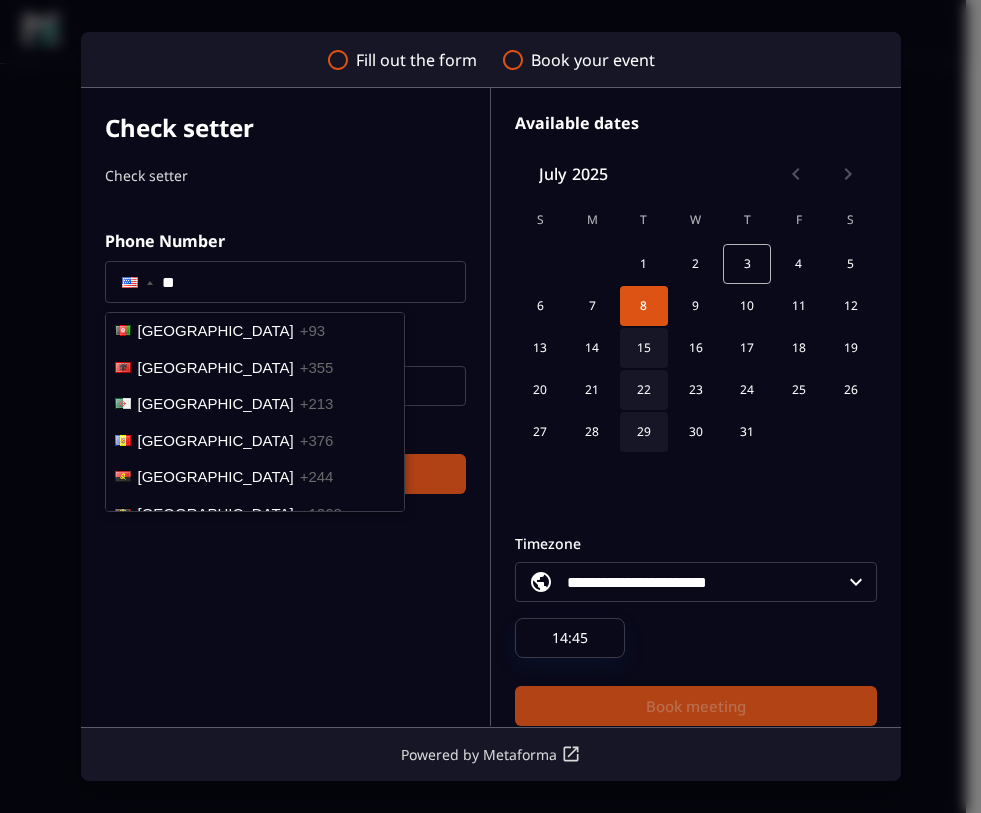 scroll, scrollTop: 7197, scrollLeft: 0, axis: vertical 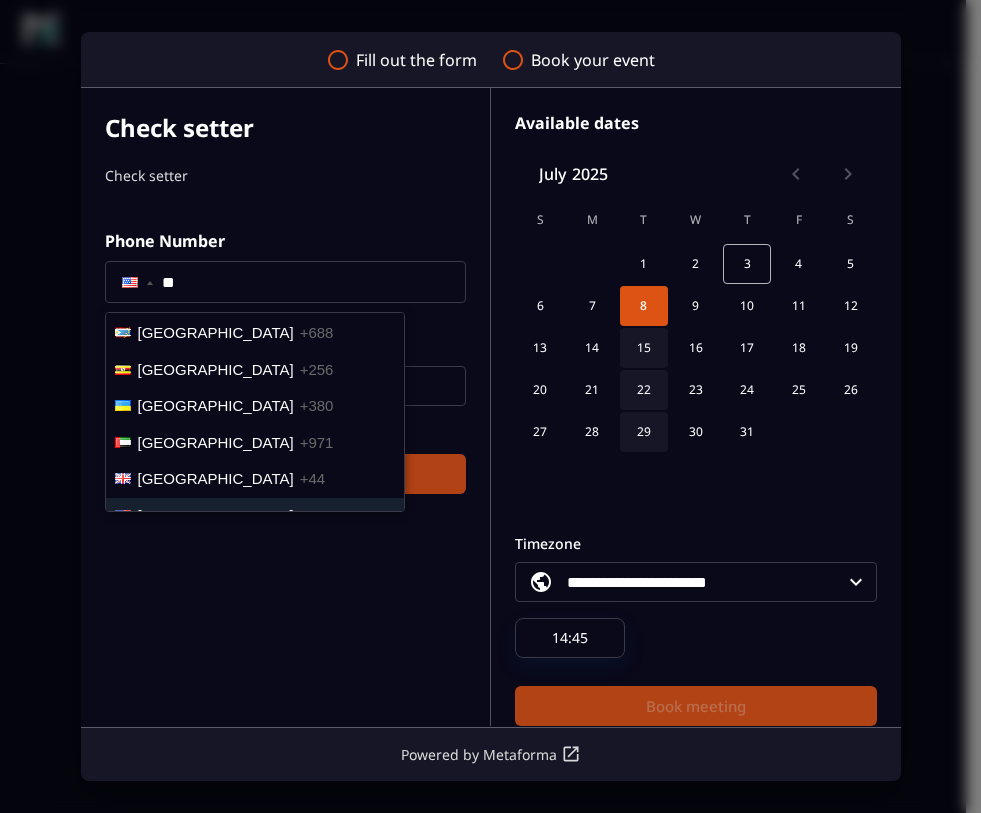 click on "**" 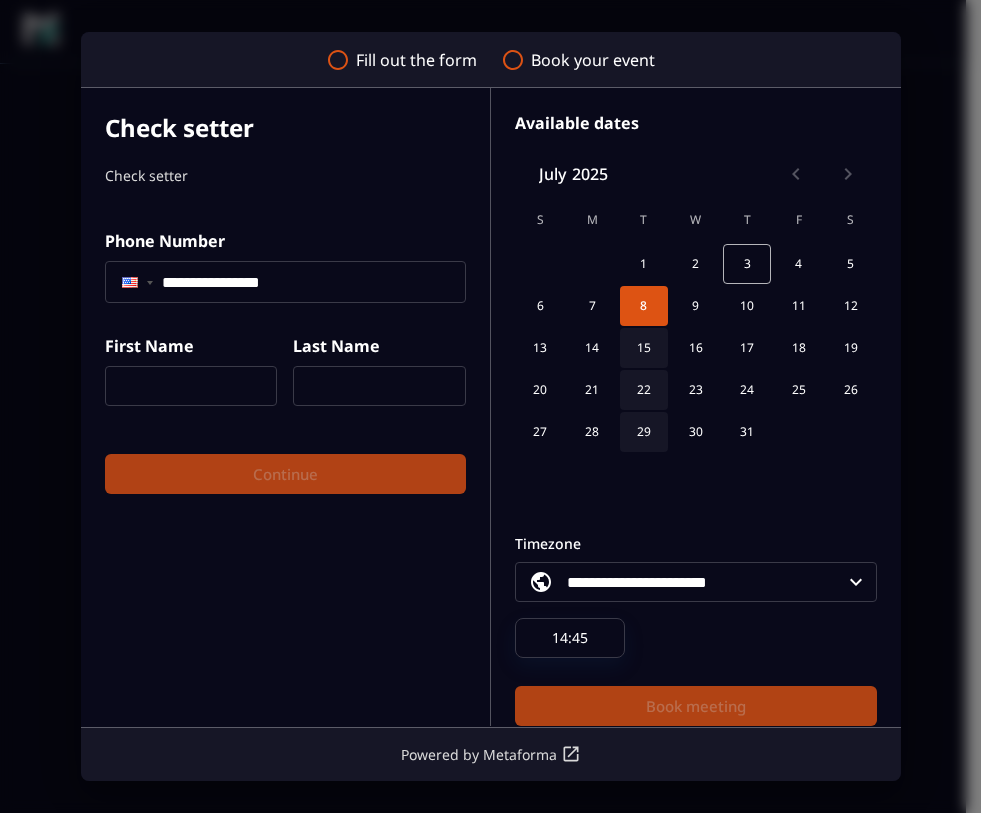 click on "First Name ​" at bounding box center (183, 362) 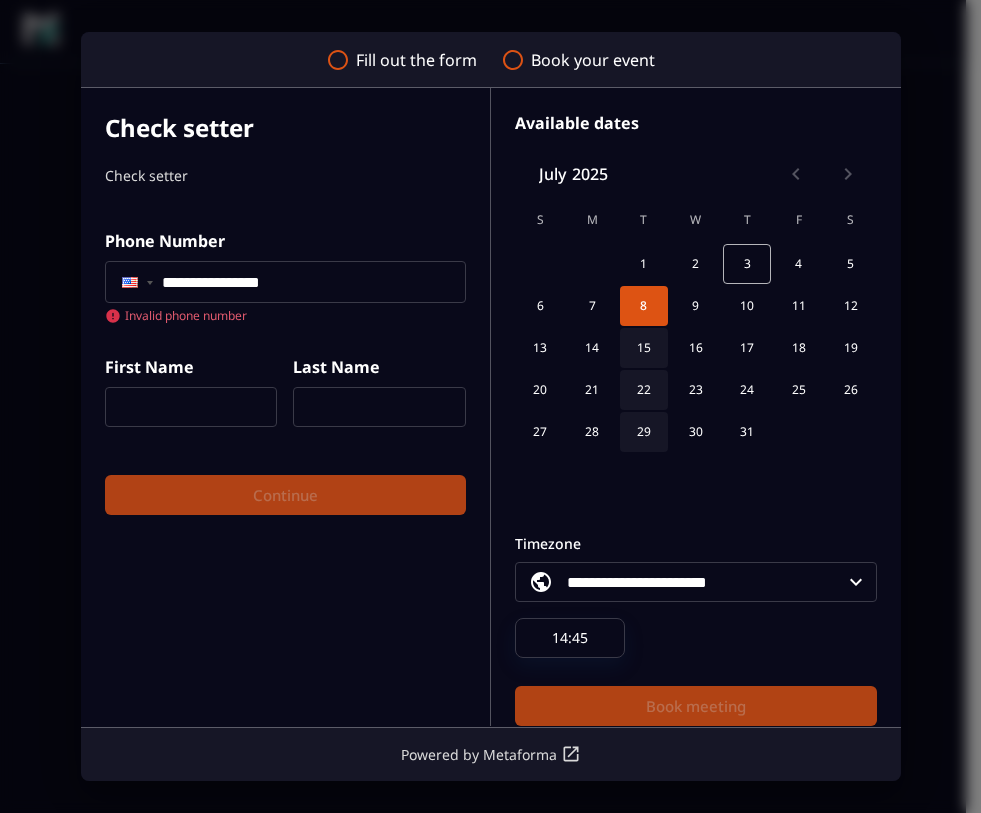 click on "**********" 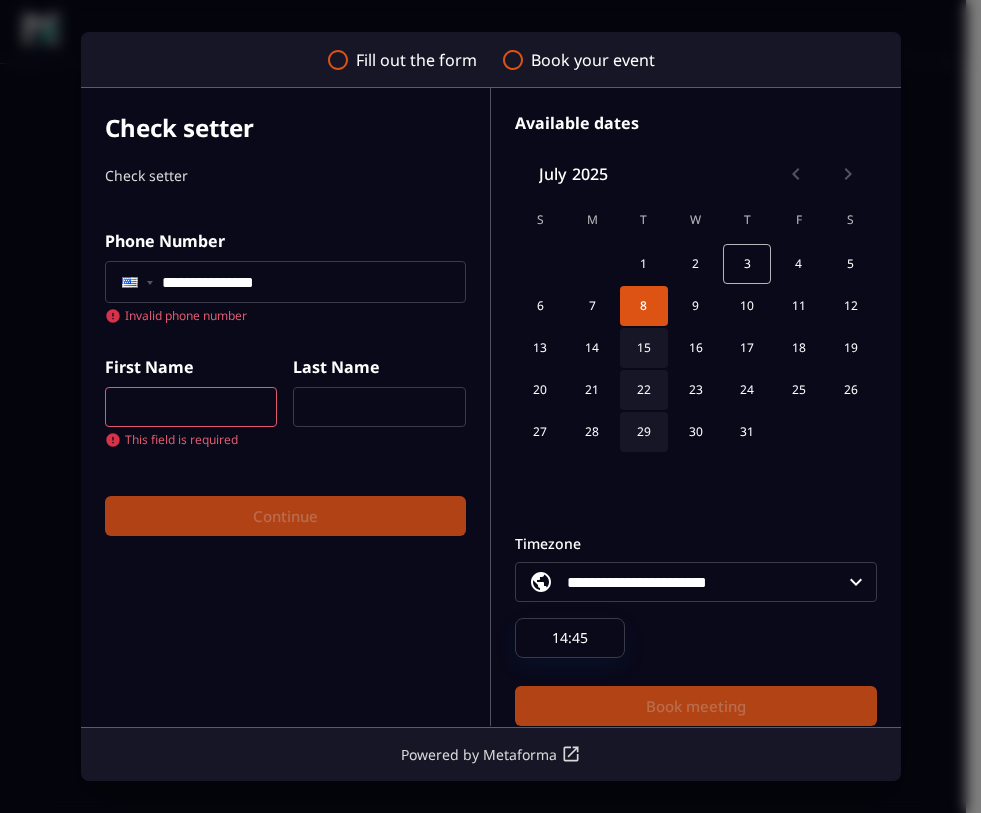click at bounding box center (191, 407) 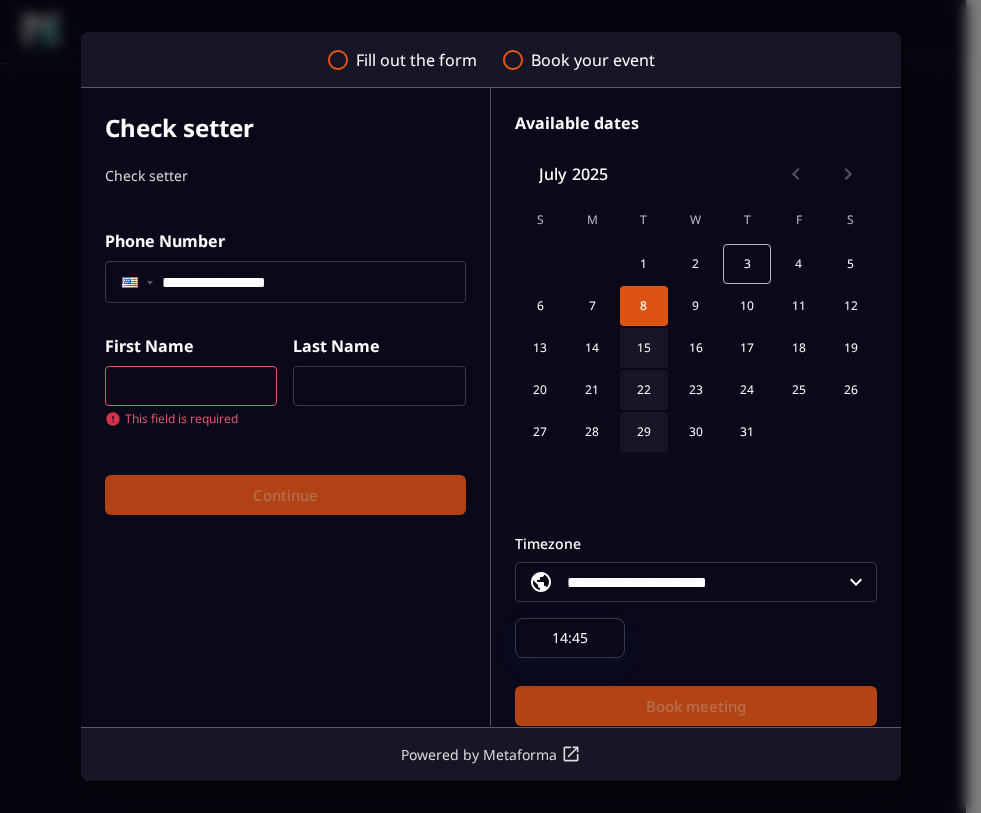 type on "**********" 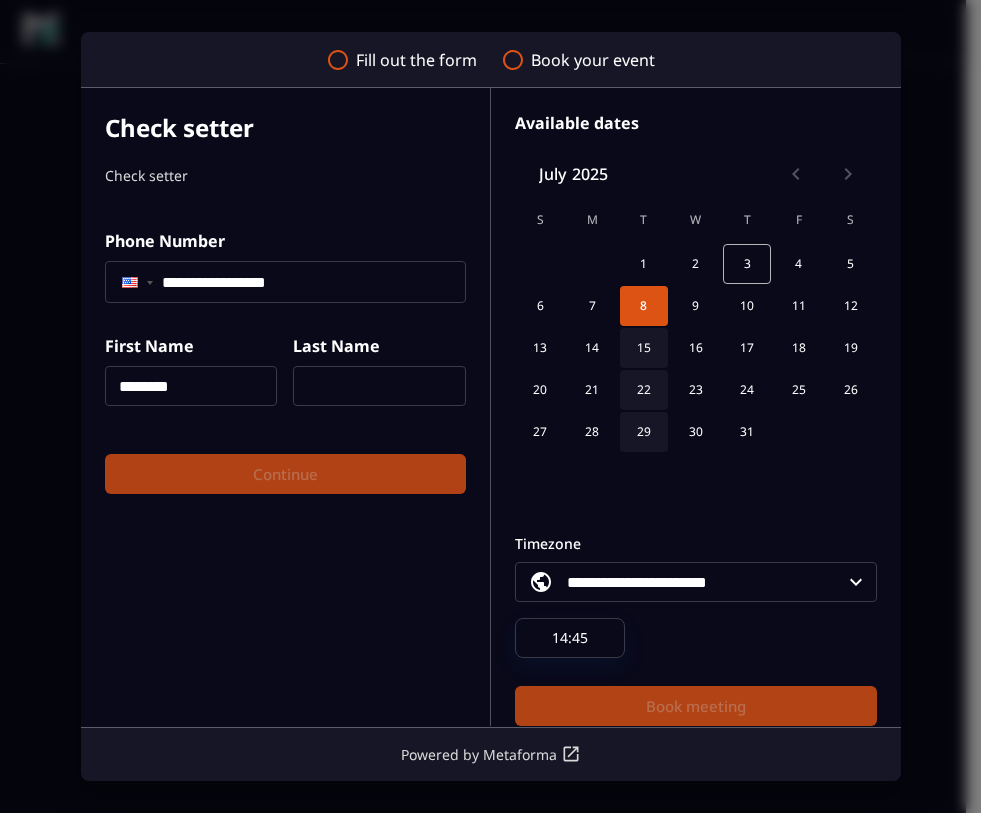 click at bounding box center [379, 386] 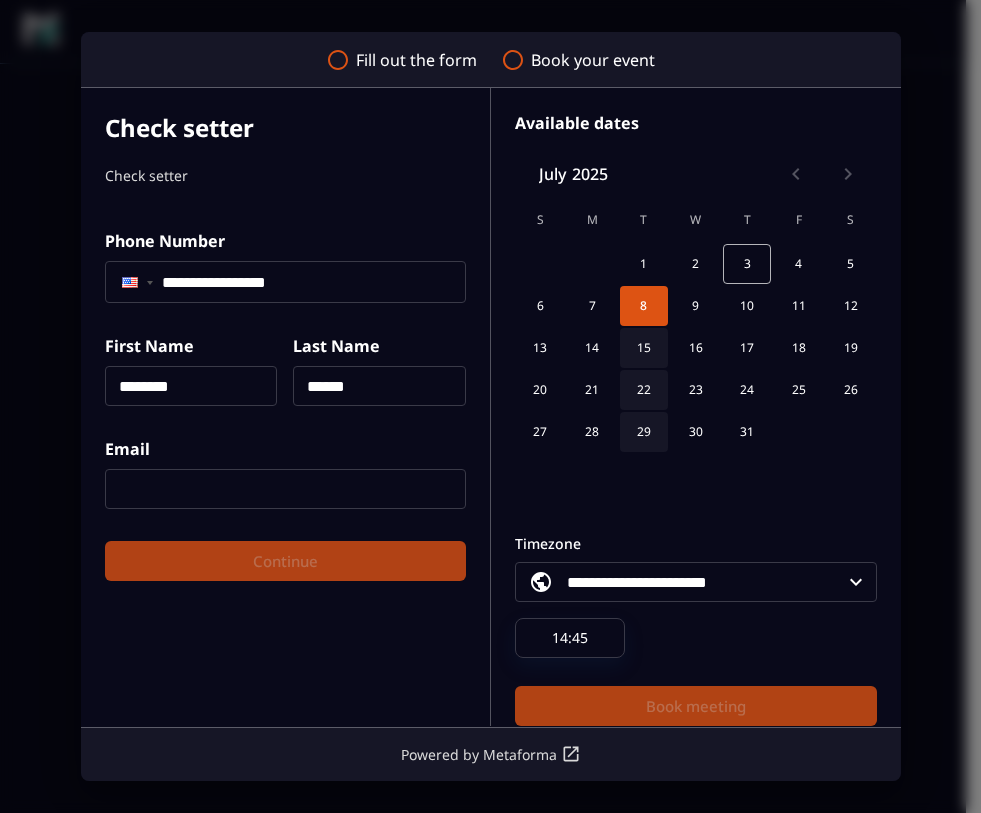 click at bounding box center (285, 489) 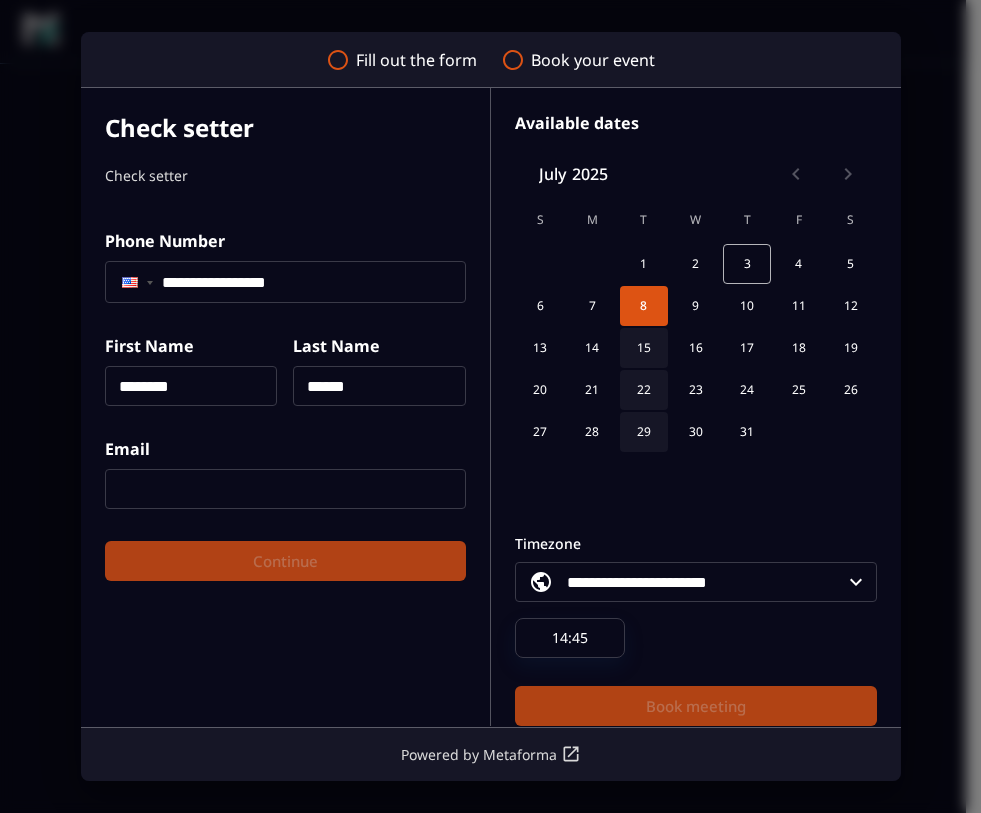 type on "**********" 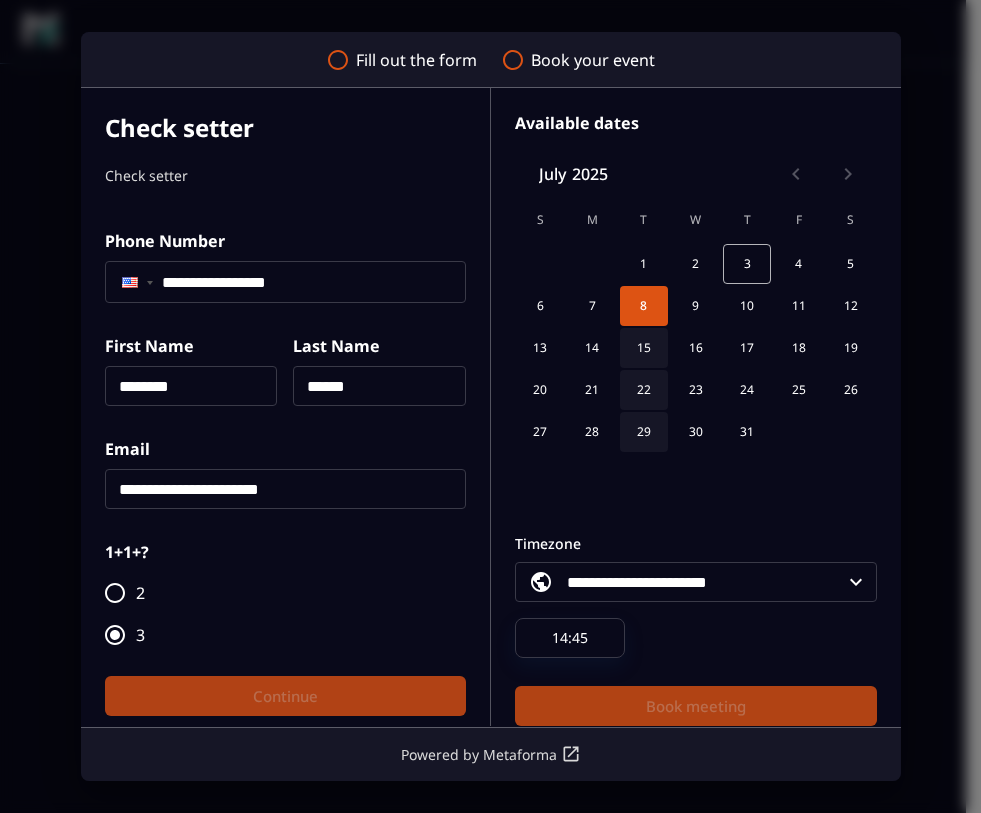 click on "2" at bounding box center (280, 593) 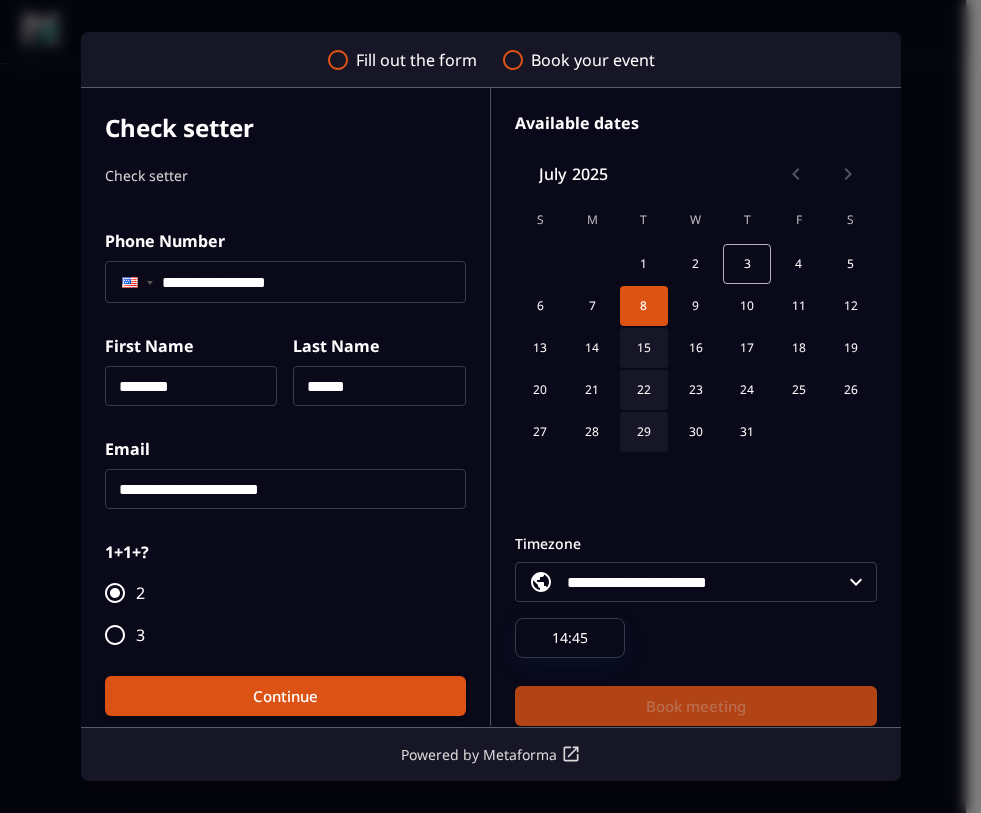 scroll, scrollTop: 30, scrollLeft: 0, axis: vertical 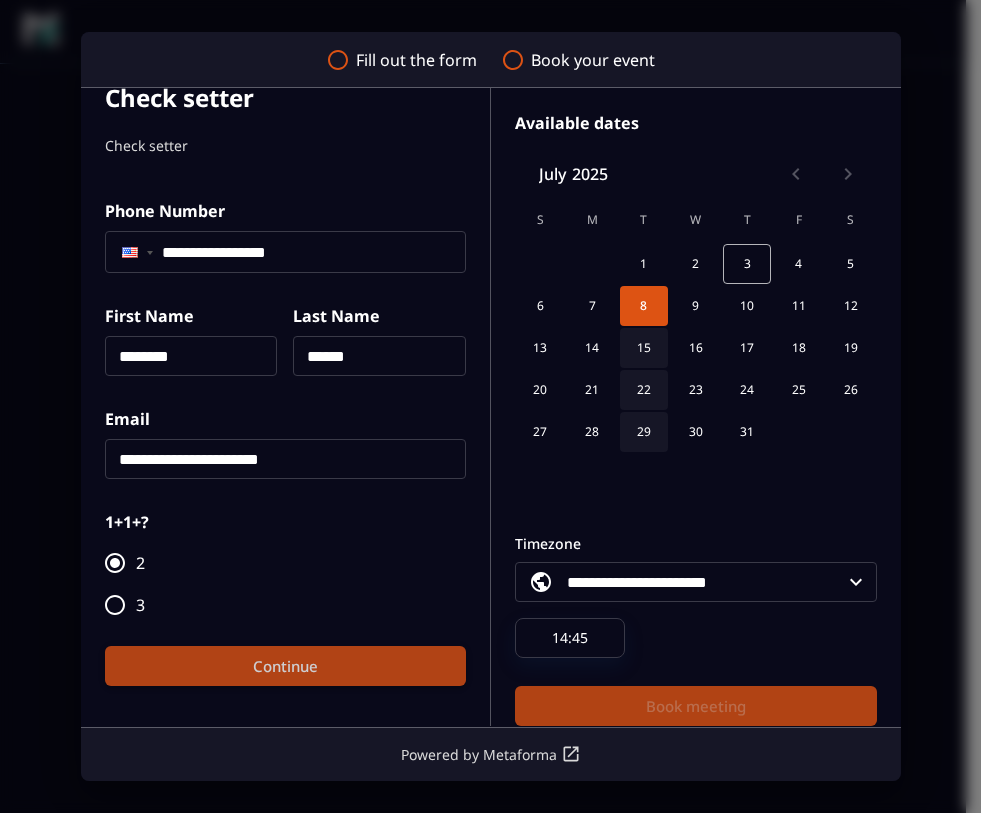 click on "Continue" at bounding box center [285, 666] 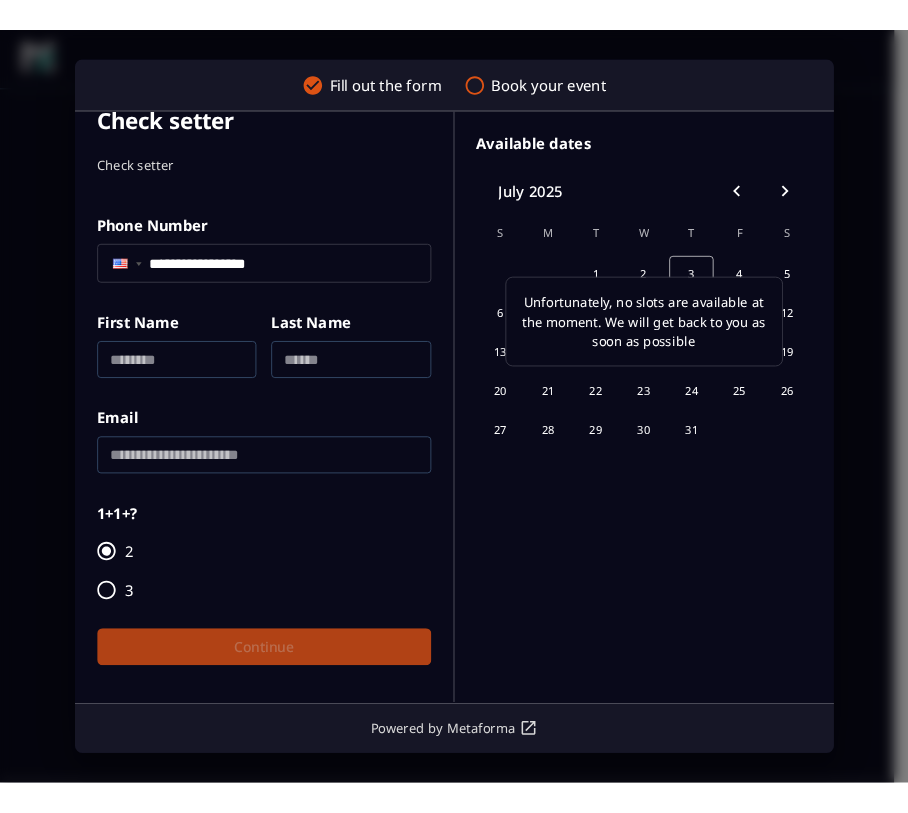 scroll, scrollTop: 0, scrollLeft: 0, axis: both 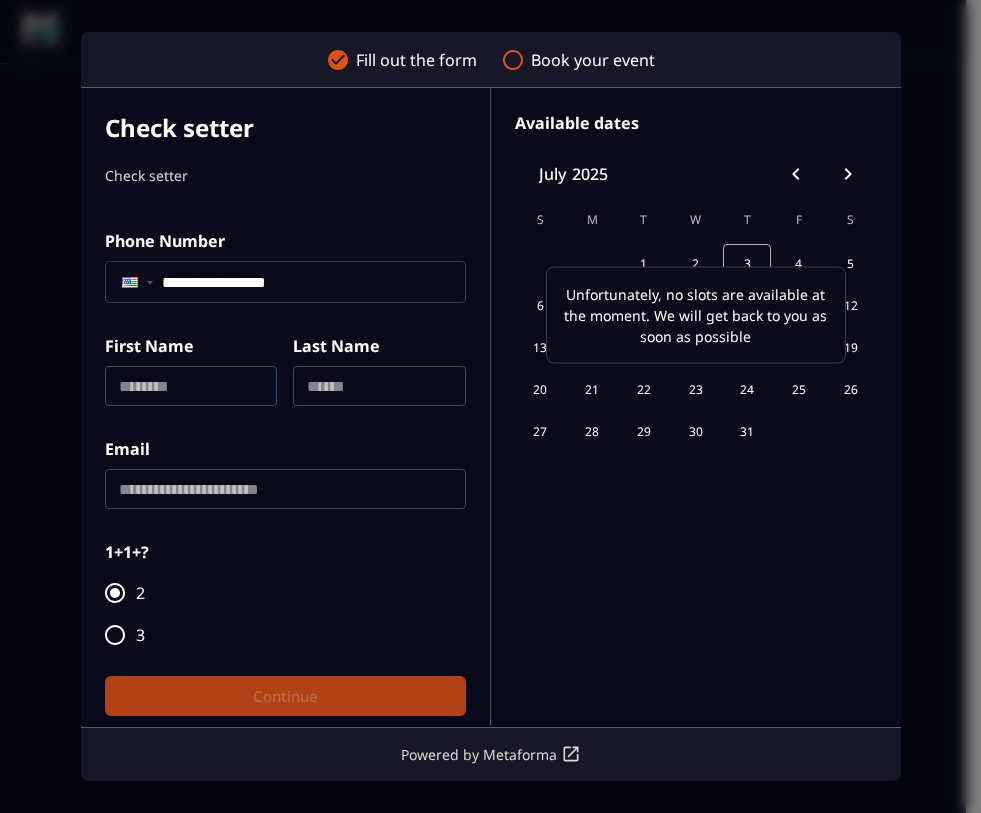 click 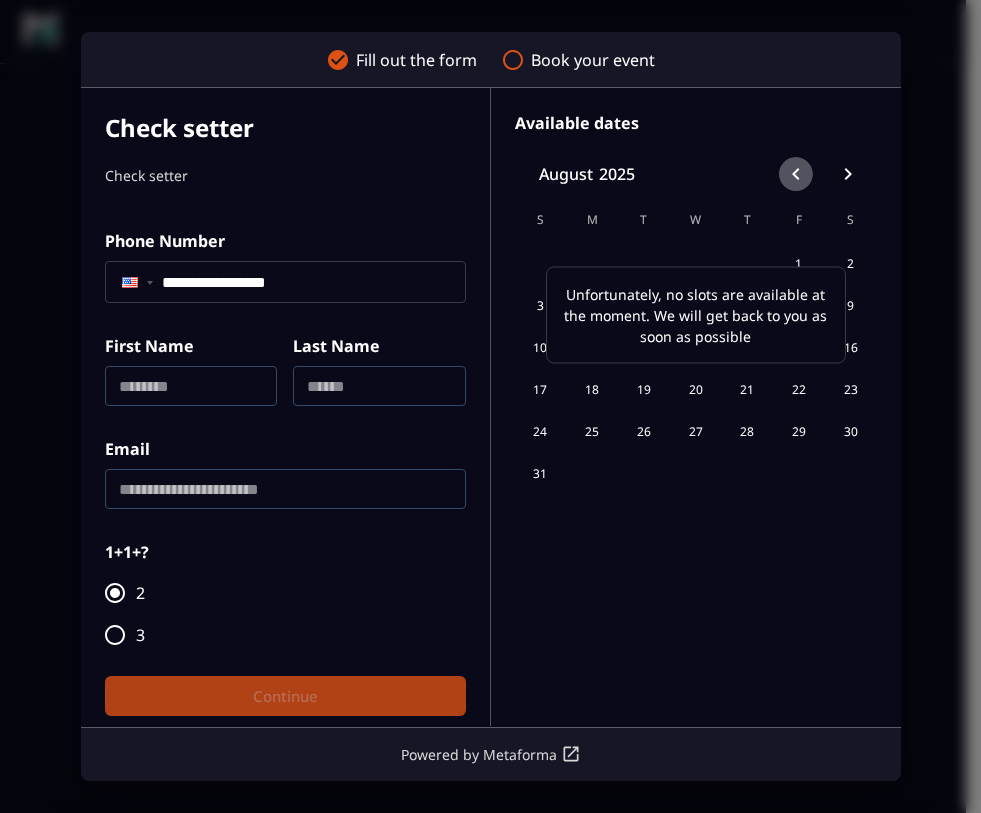 click 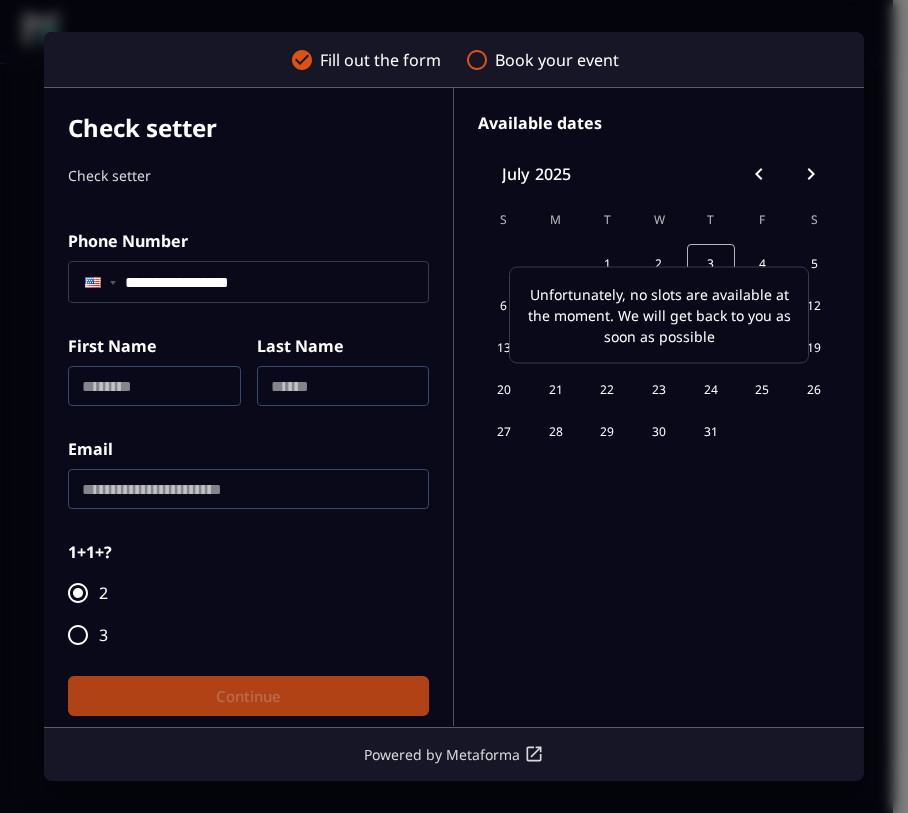 click 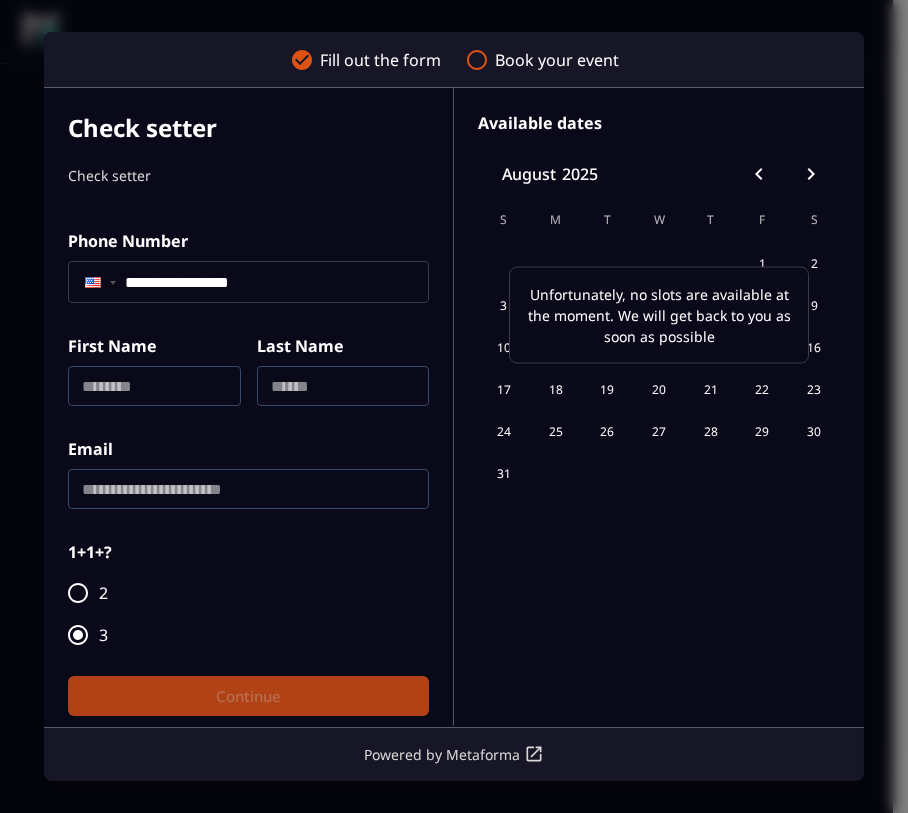 scroll, scrollTop: 30, scrollLeft: 0, axis: vertical 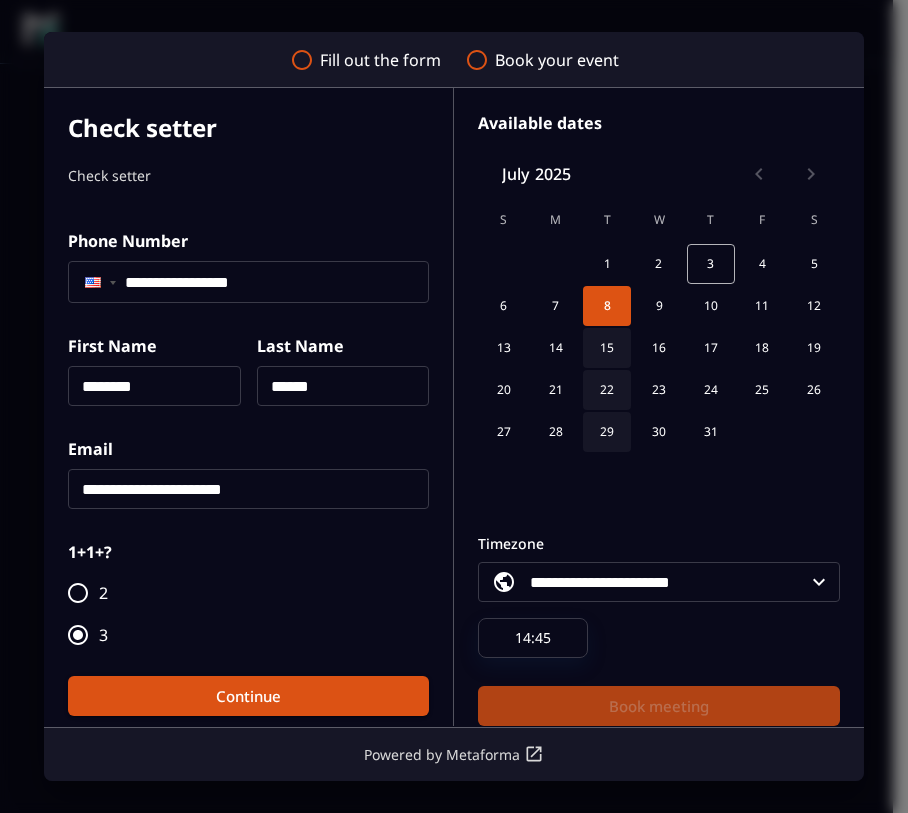 click on "1+1+? 2 3" at bounding box center (232, 592) 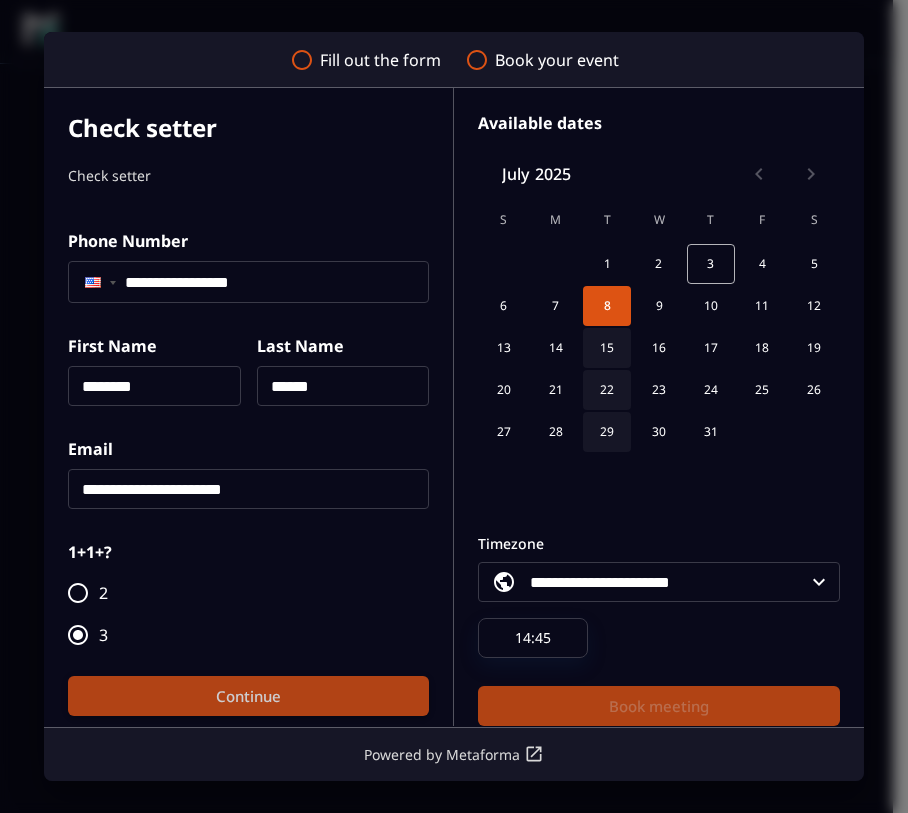click on "Continue" at bounding box center [248, 696] 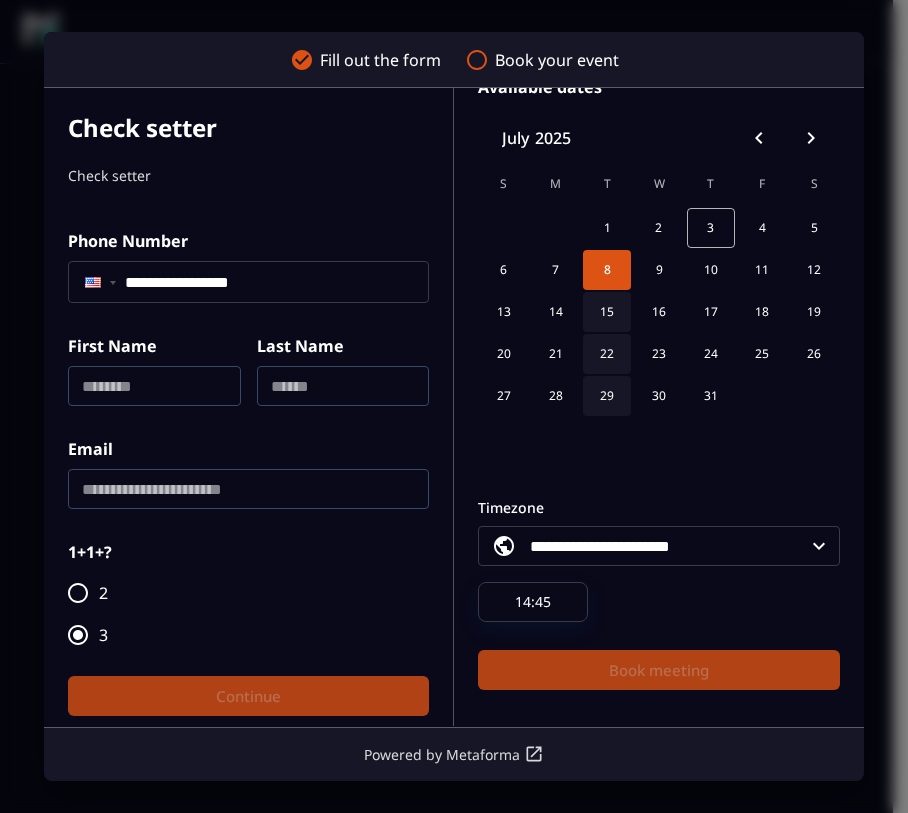 scroll, scrollTop: 40, scrollLeft: 0, axis: vertical 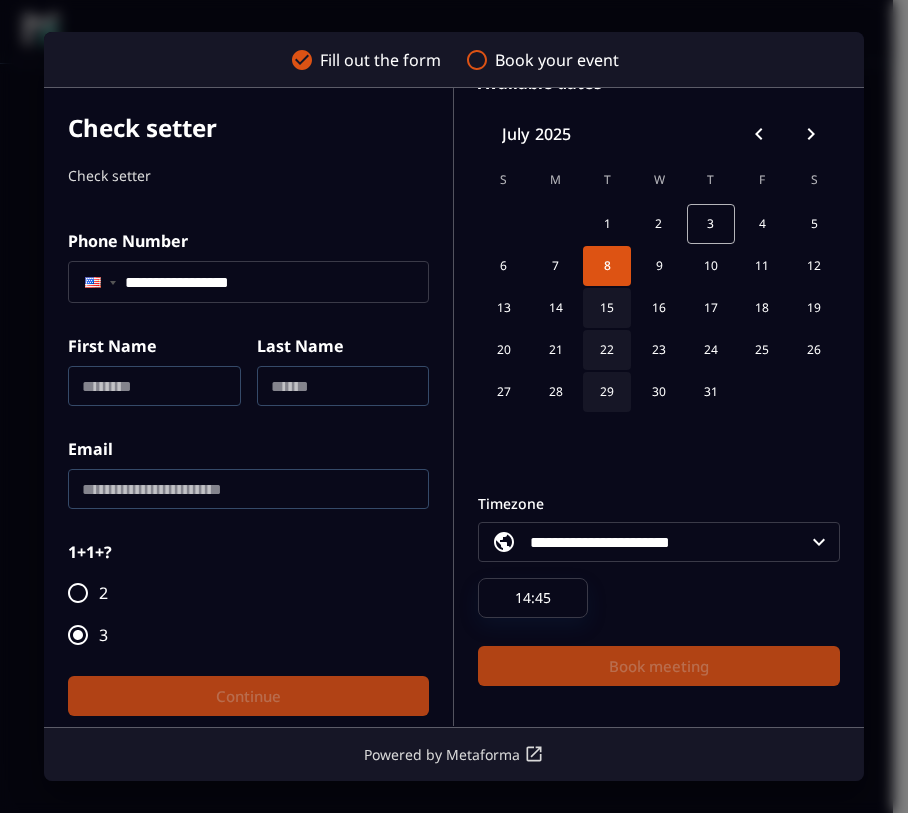 click on "22" at bounding box center [607, 350] 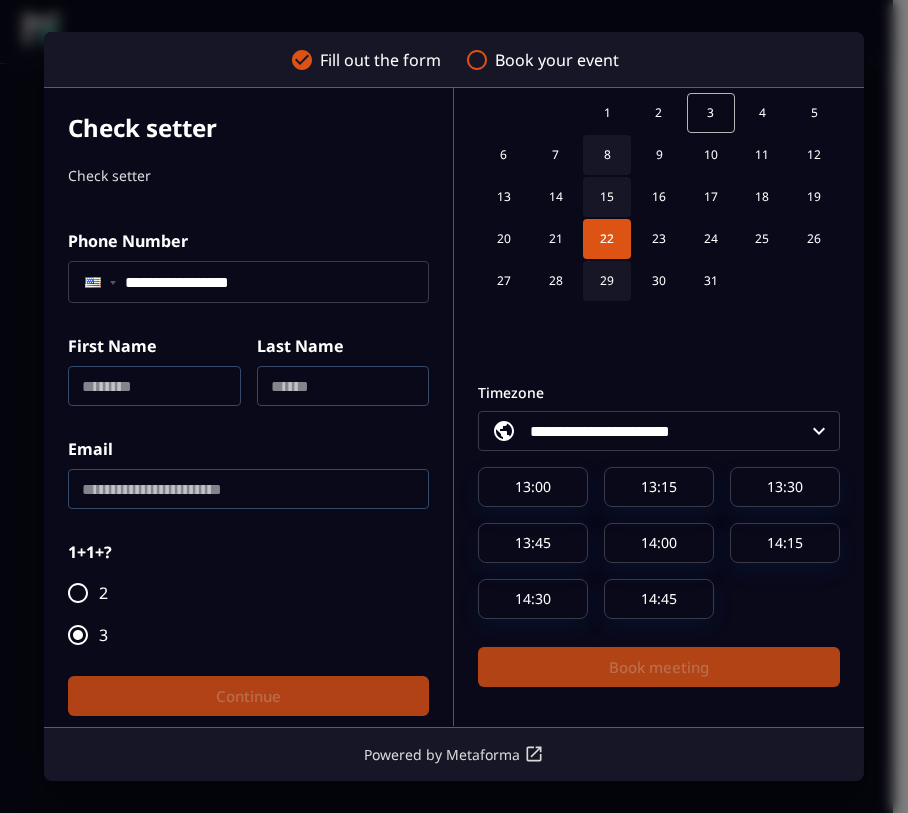 scroll, scrollTop: 152, scrollLeft: 0, axis: vertical 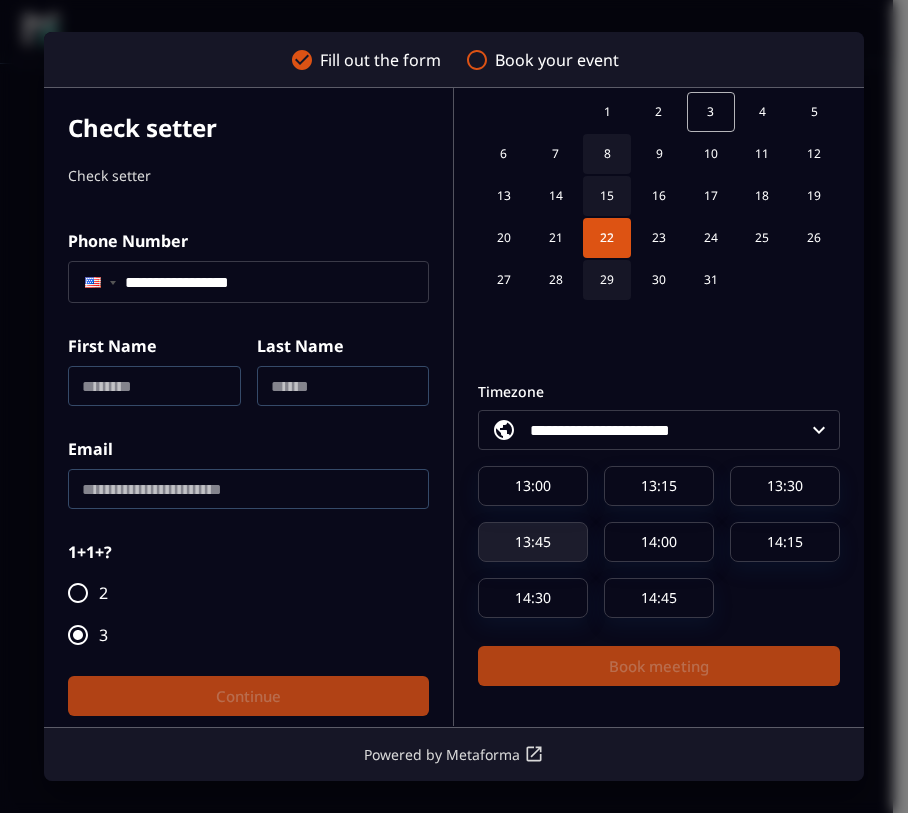 click on "13:45" at bounding box center [533, 542] 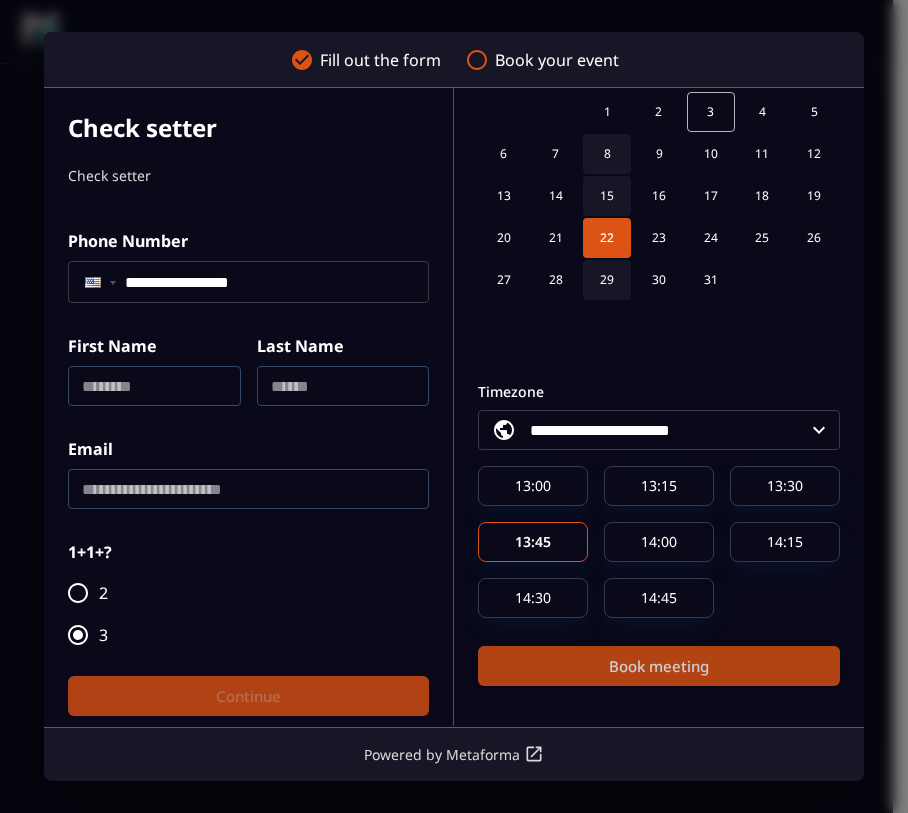 click on "Book meeting" at bounding box center (659, 666) 